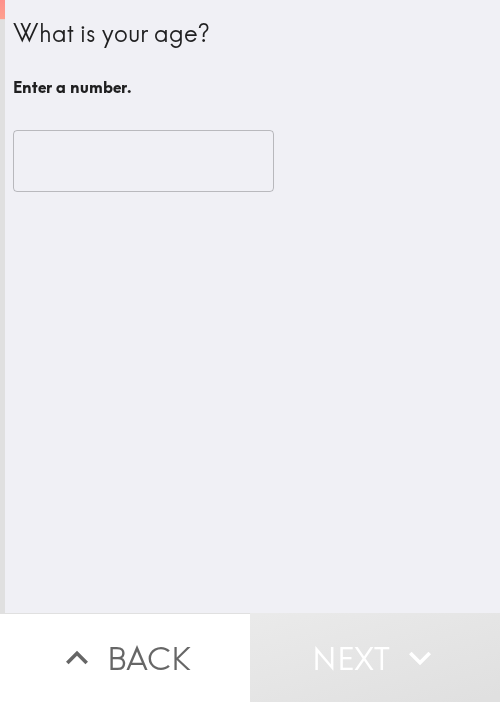 scroll, scrollTop: 0, scrollLeft: 0, axis: both 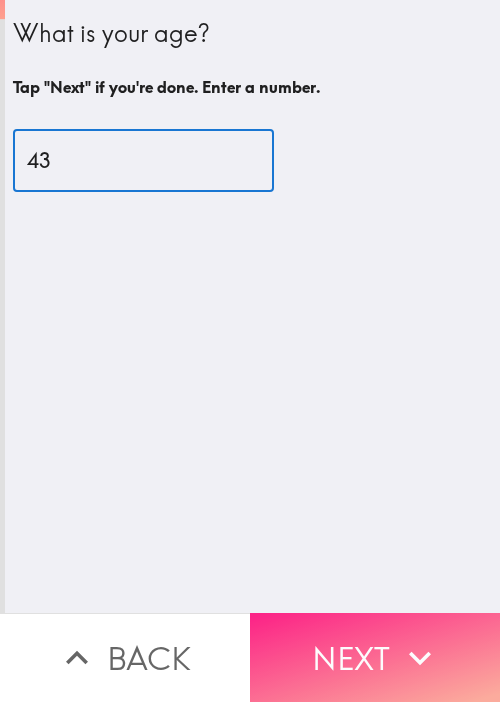 type on "43" 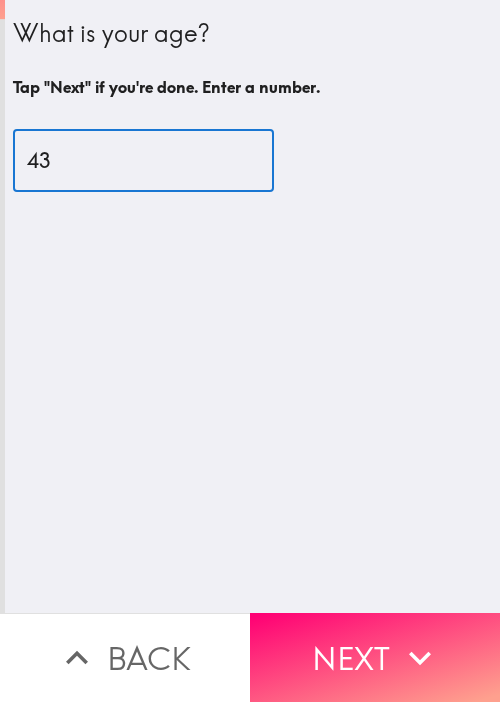 click on "Next" at bounding box center (375, 657) 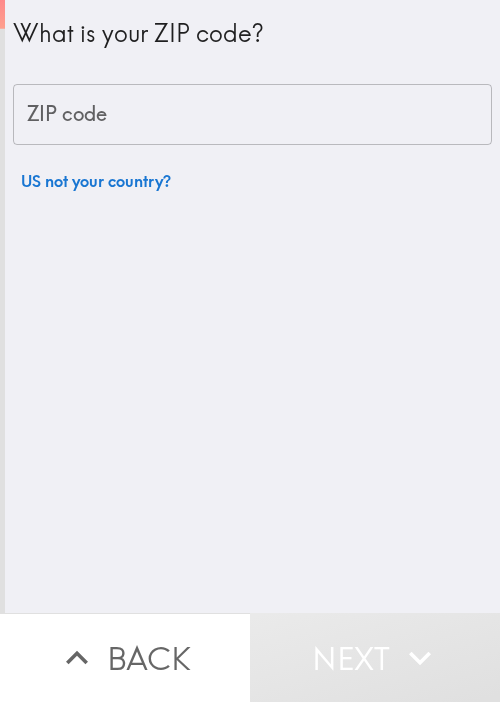 click on "ZIP code" at bounding box center (252, 115) 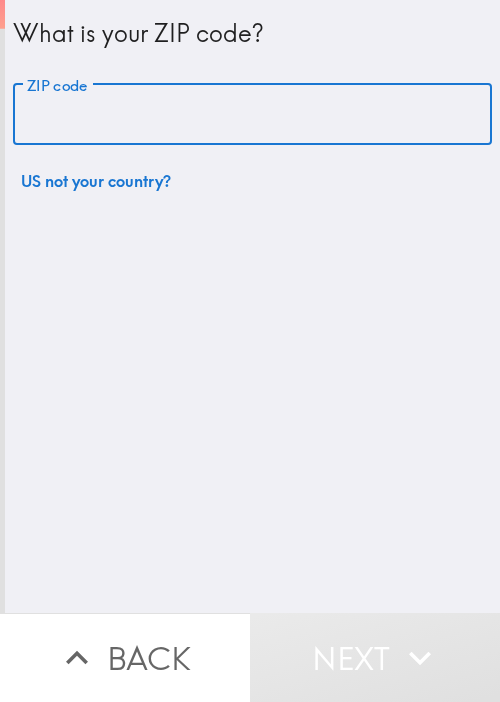 click on "ZIP code" at bounding box center (252, 115) 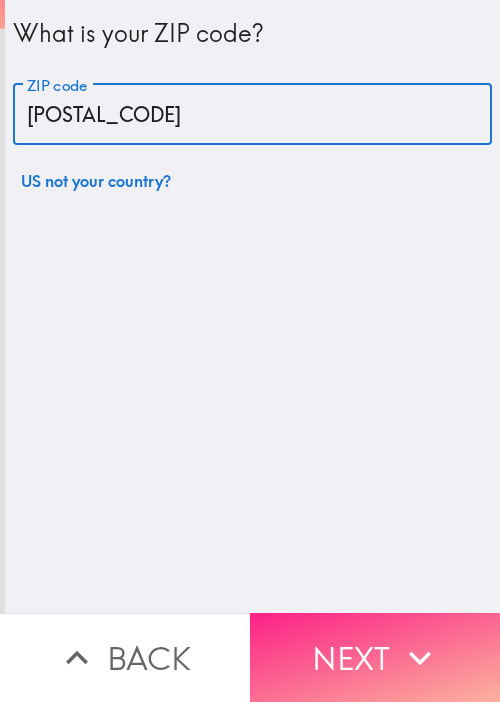 type on "[POSTAL_CODE]" 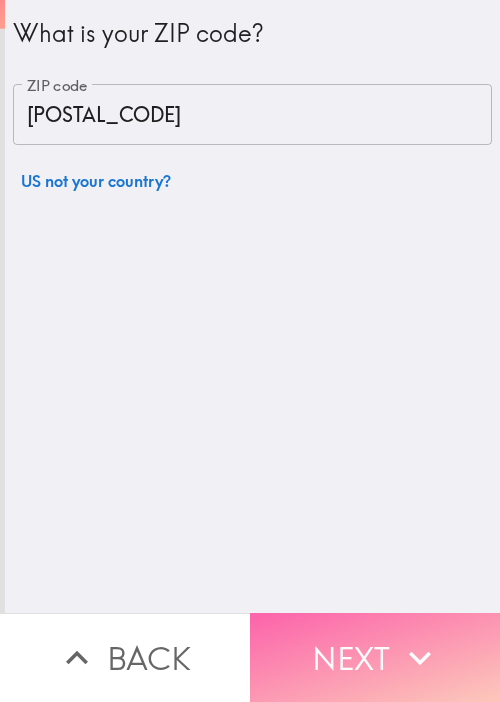click on "Next" at bounding box center [375, 657] 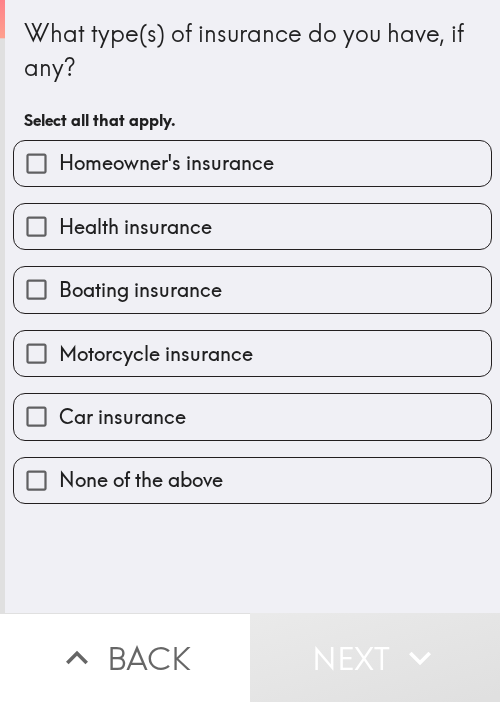 click on "Homeowner's insurance" at bounding box center [166, 163] 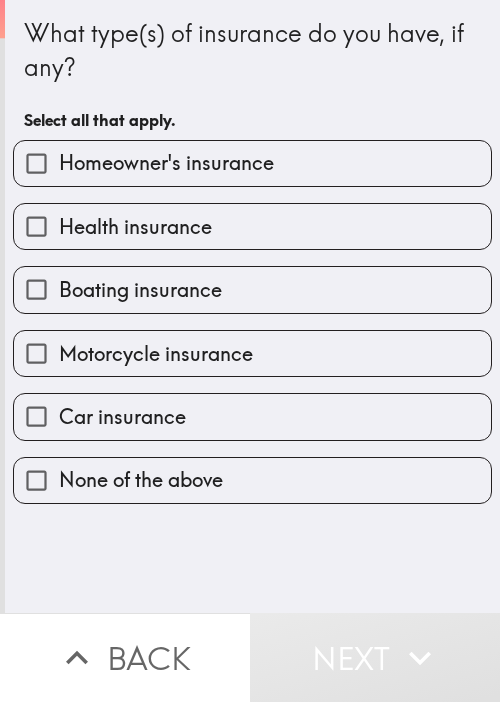 checkbox on "true" 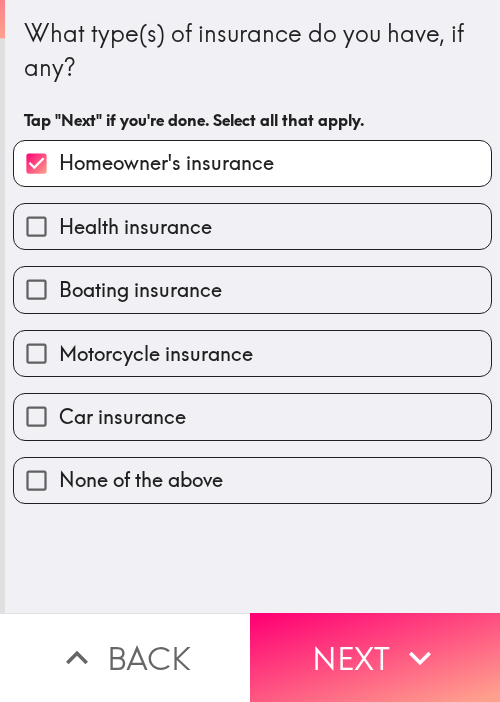 click on "Health insurance" at bounding box center (135, 227) 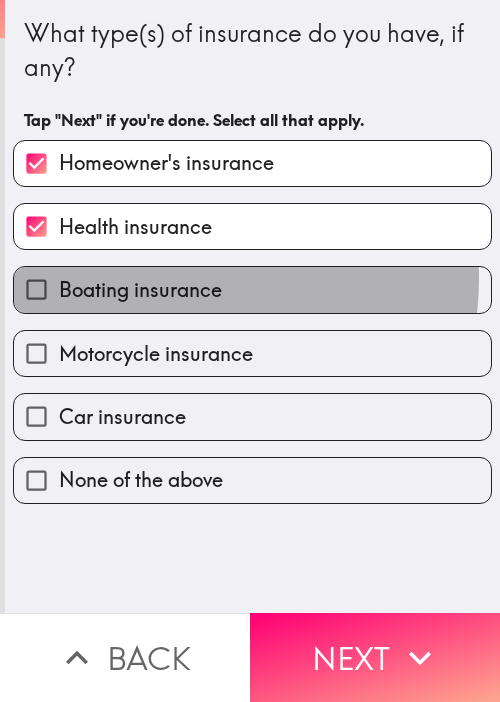 click on "Boating insurance" at bounding box center [140, 290] 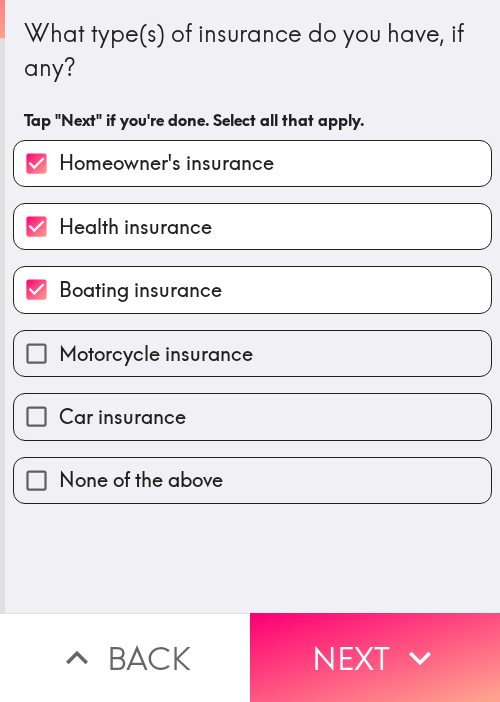 click on "Motorcycle insurance" at bounding box center (156, 354) 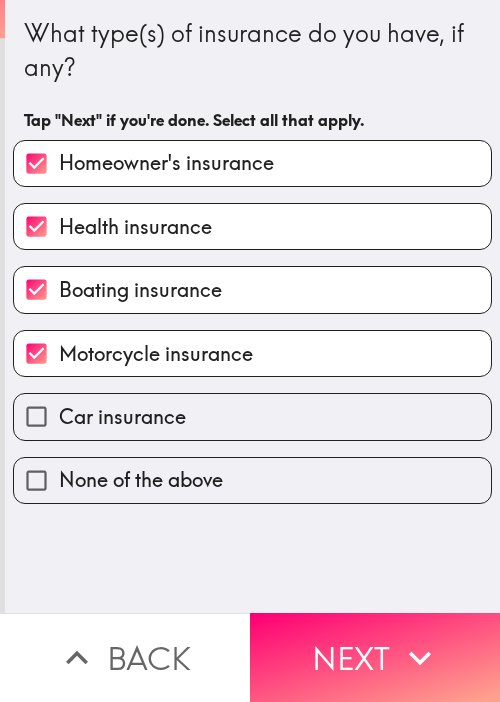 click on "Car insurance" at bounding box center [122, 417] 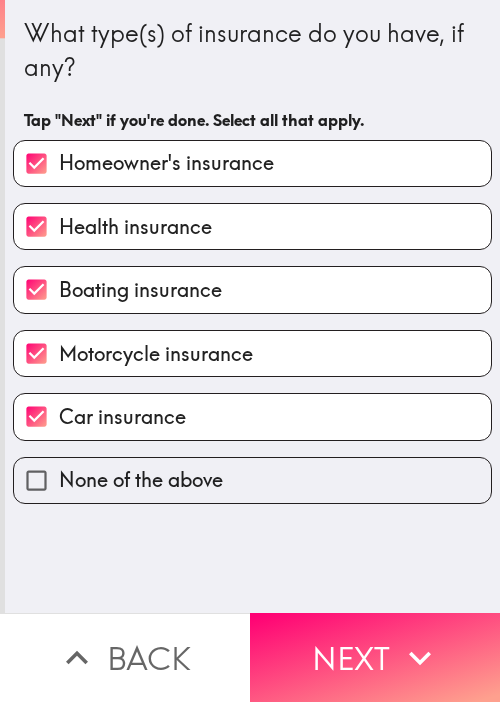 click on "Next" at bounding box center [375, 657] 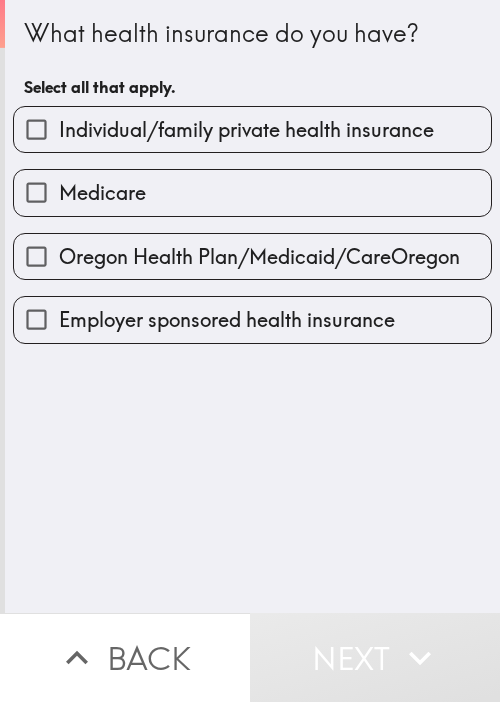 drag, startPoint x: 160, startPoint y: 397, endPoint x: 60, endPoint y: 364, distance: 105.30432 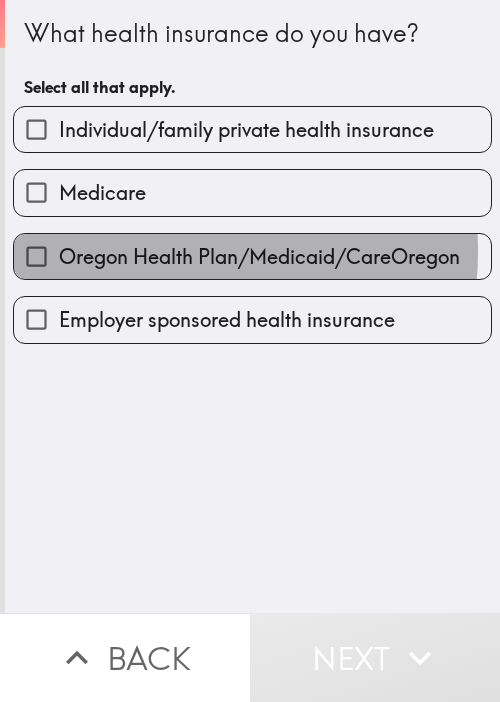 click on "Oregon Health Plan/Medicaid/CareOregon" at bounding box center [259, 257] 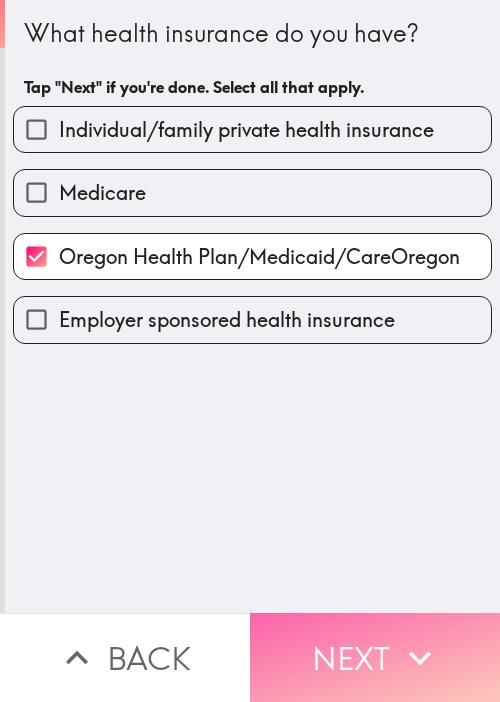 click on "Next" at bounding box center [375, 657] 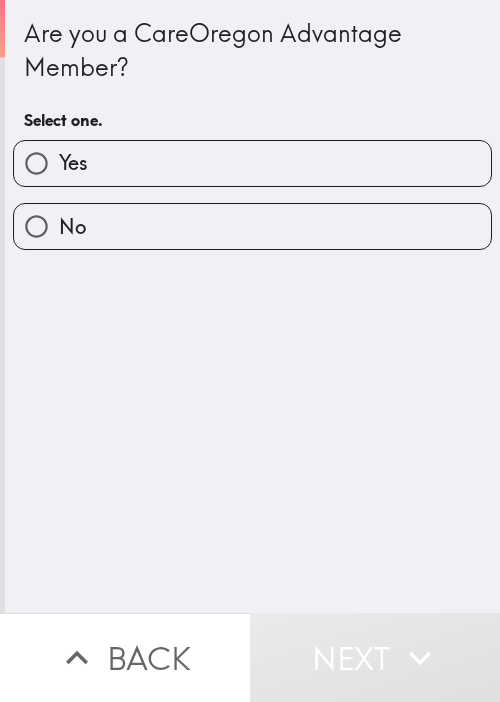 click on "No" at bounding box center (252, 226) 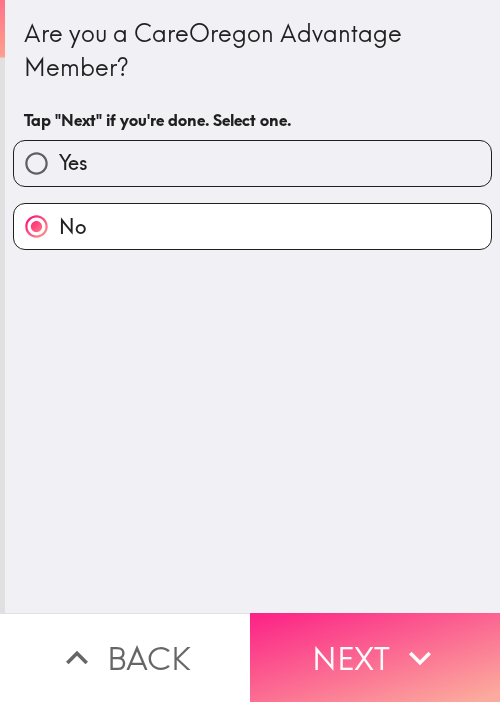 click on "Next" at bounding box center (375, 657) 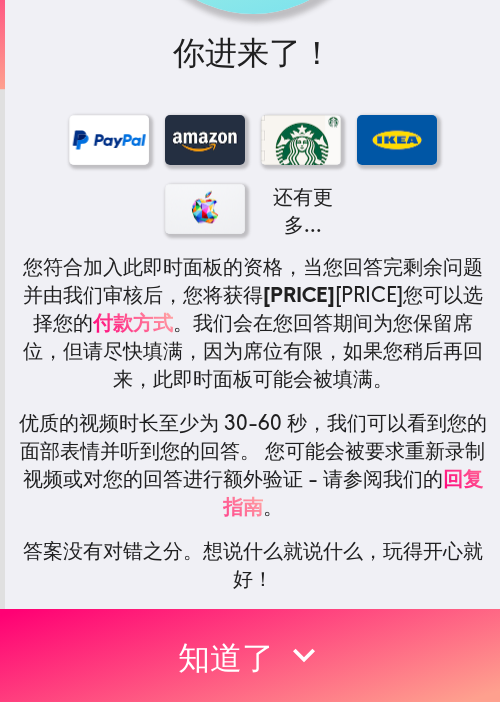 scroll, scrollTop: 273, scrollLeft: 0, axis: vertical 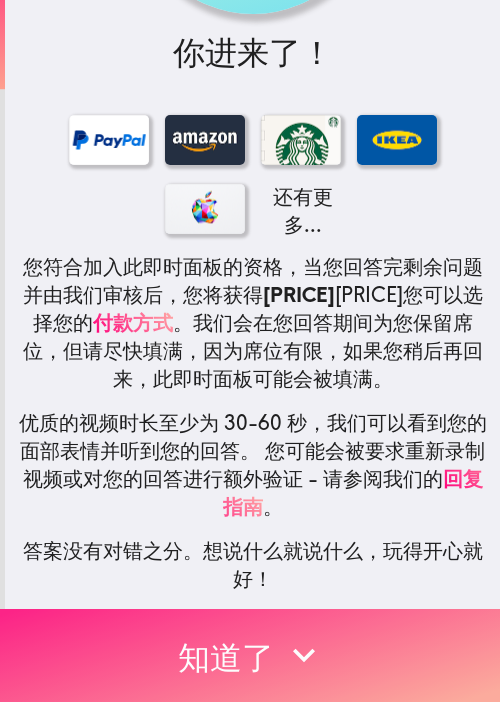 click 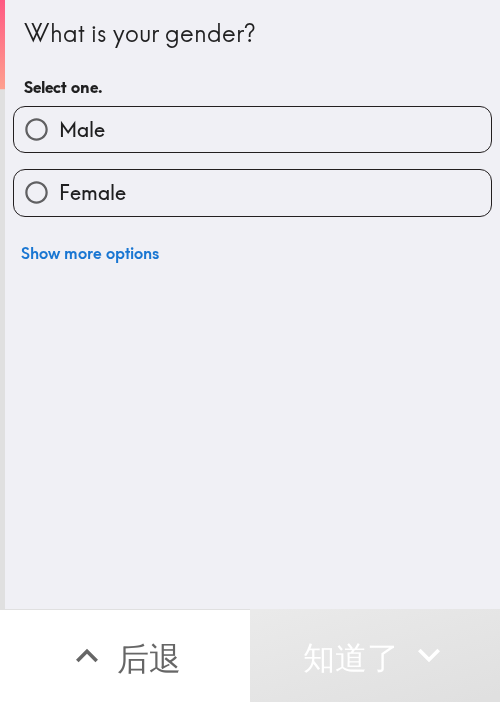 scroll, scrollTop: 0, scrollLeft: 0, axis: both 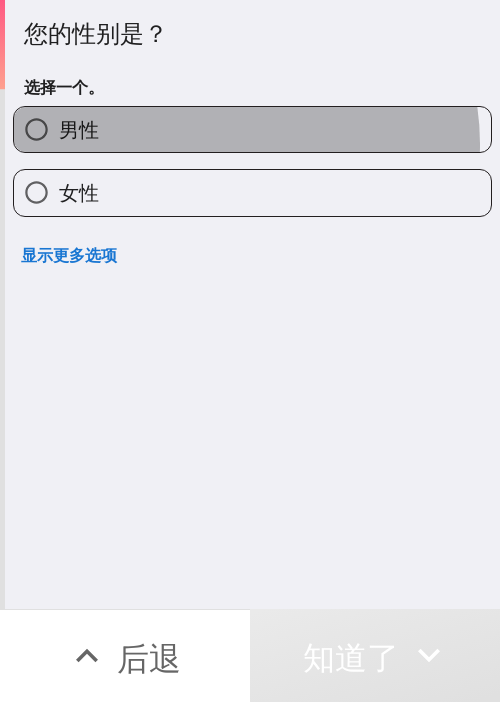 click on "男性" at bounding box center (252, 129) 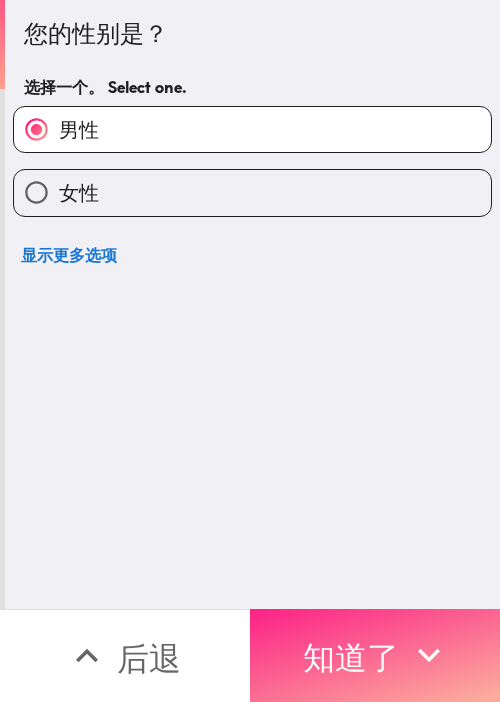 click on "知道了" at bounding box center (351, 658) 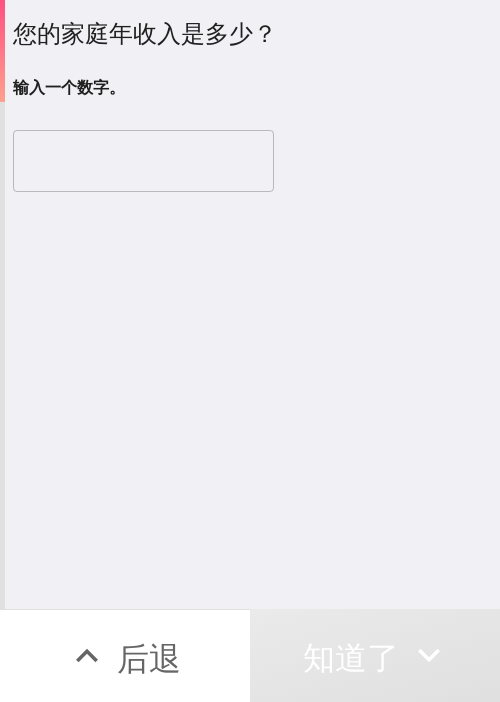 click at bounding box center (143, 161) 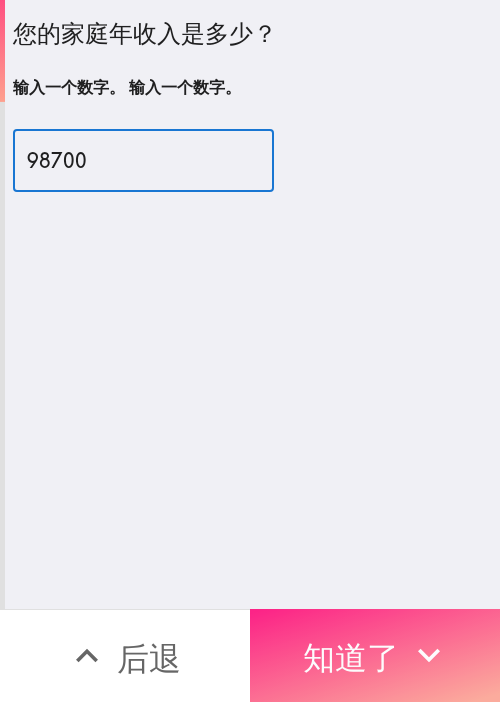type on "98700" 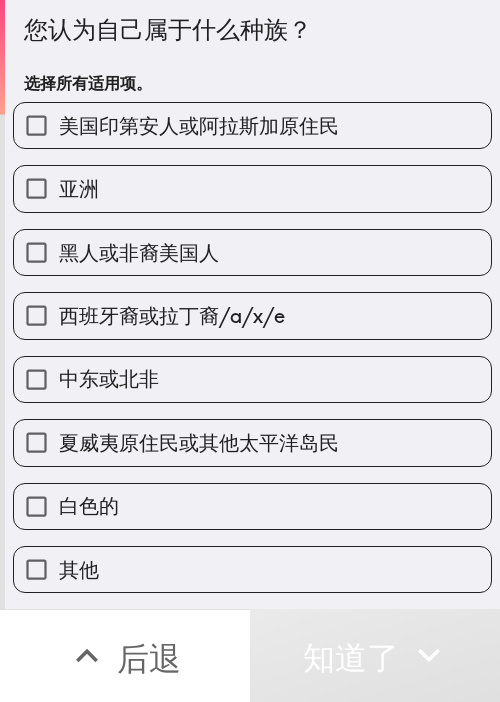 scroll, scrollTop: 0, scrollLeft: 0, axis: both 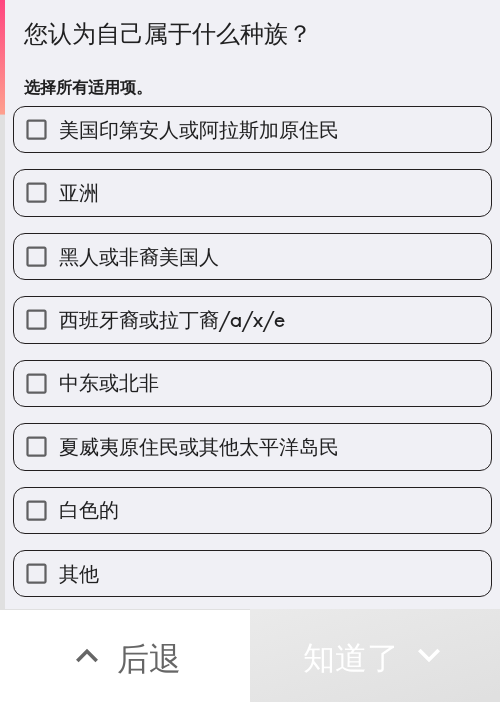 click on "美国印第安人或阿拉斯加原住民" at bounding box center (252, 129) 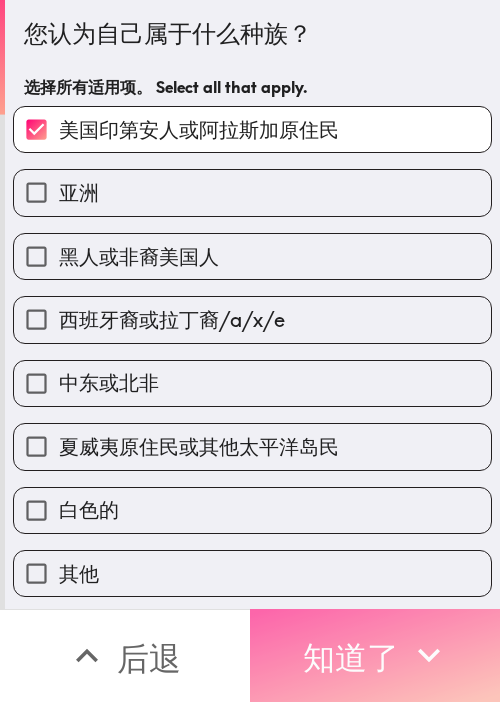 click on "知道了" at bounding box center [375, 655] 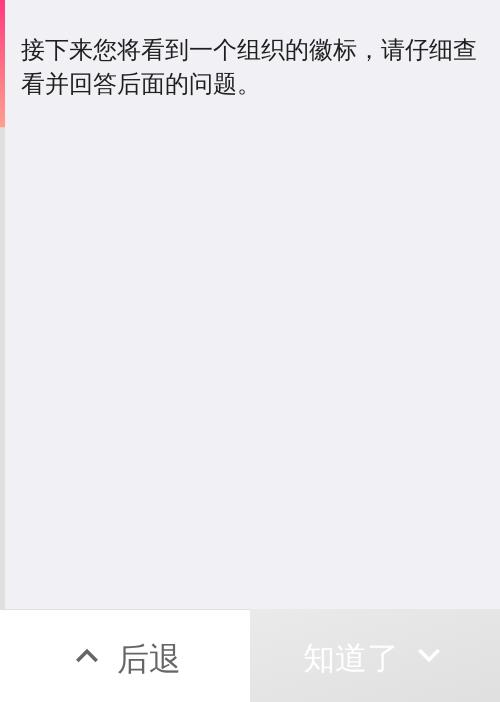 click on "后退" at bounding box center [125, 655] 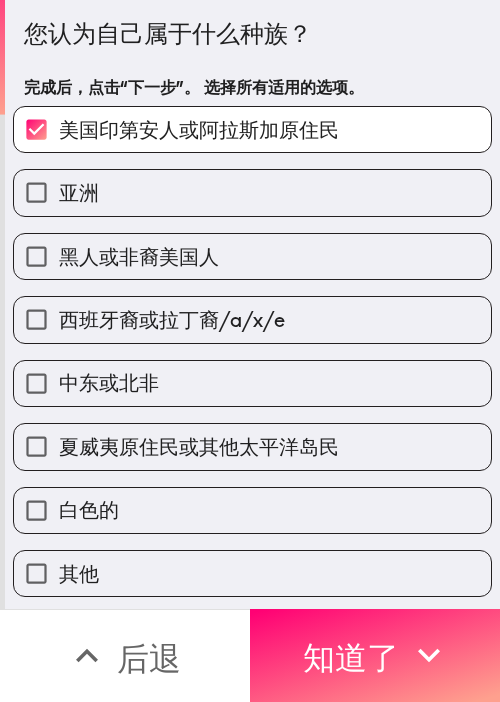 click on "美国印第安人或阿拉斯加原住民" at bounding box center [252, 129] 